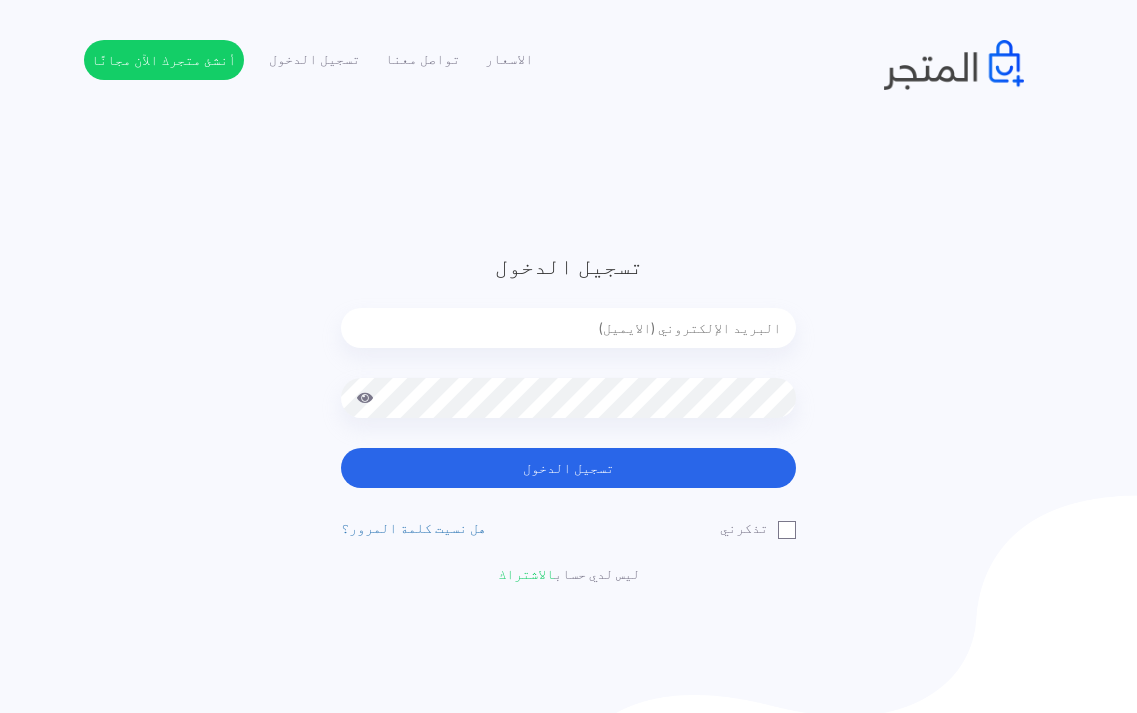 scroll, scrollTop: 0, scrollLeft: 0, axis: both 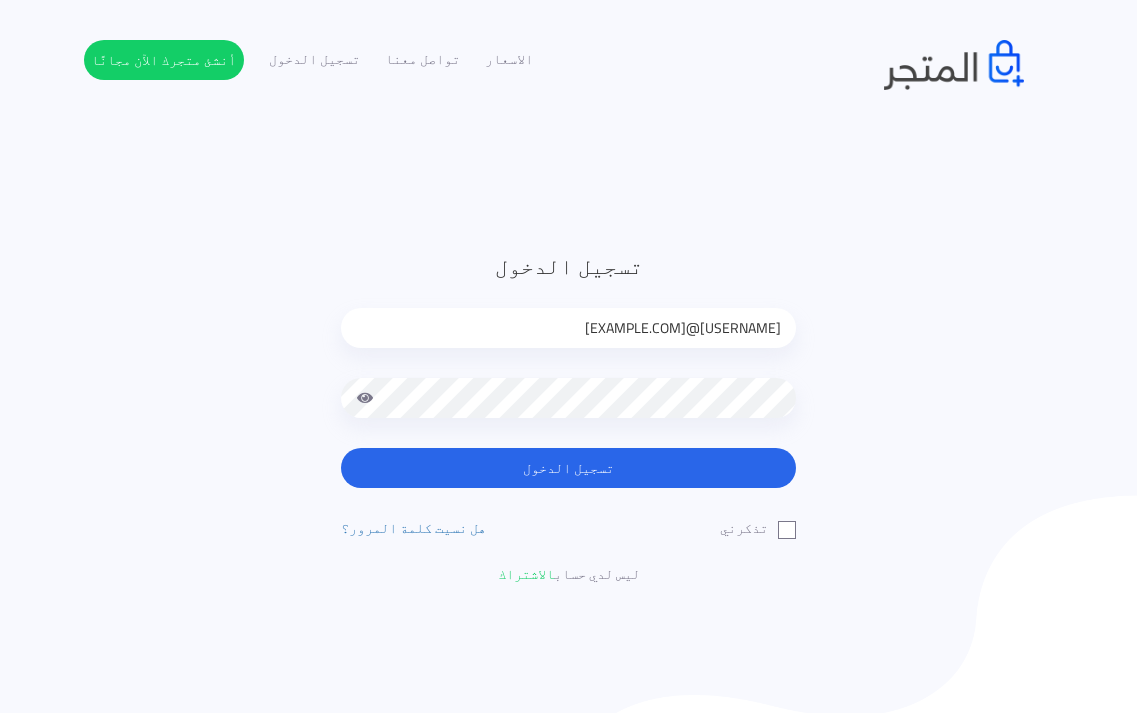 click on "تذكرني" at bounding box center [758, 528] 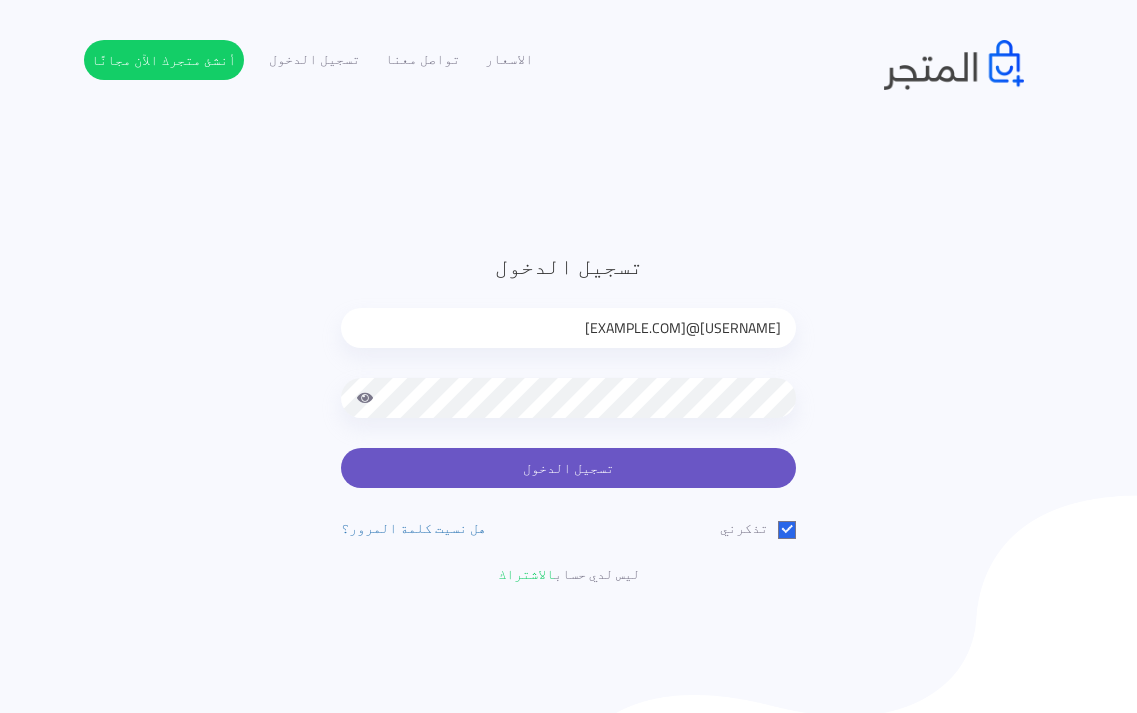click on "تسجيل الدخول" at bounding box center [568, 468] 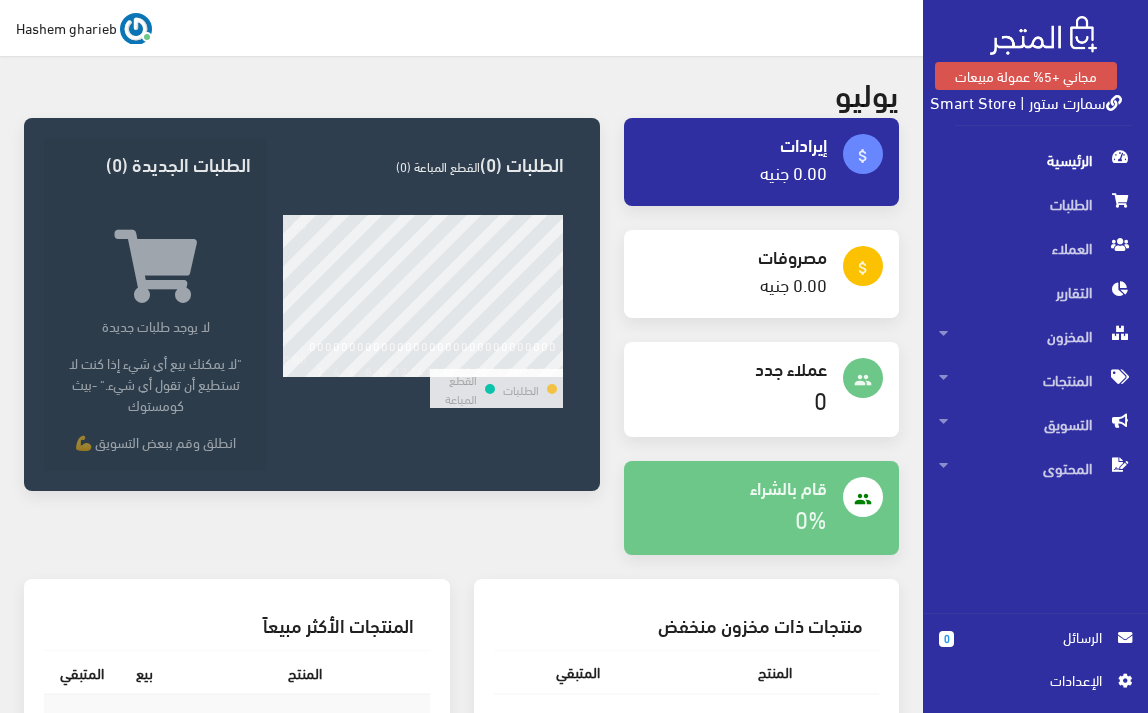 scroll, scrollTop: 133, scrollLeft: 0, axis: vertical 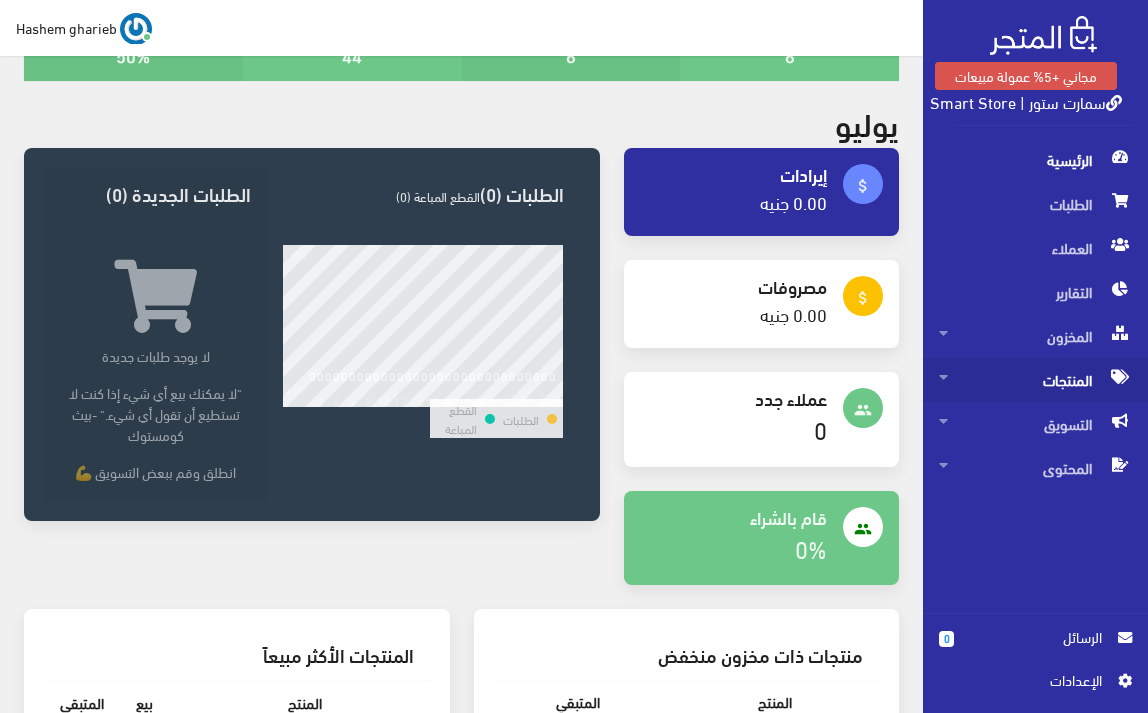 click on "المنتجات" at bounding box center [1035, 380] 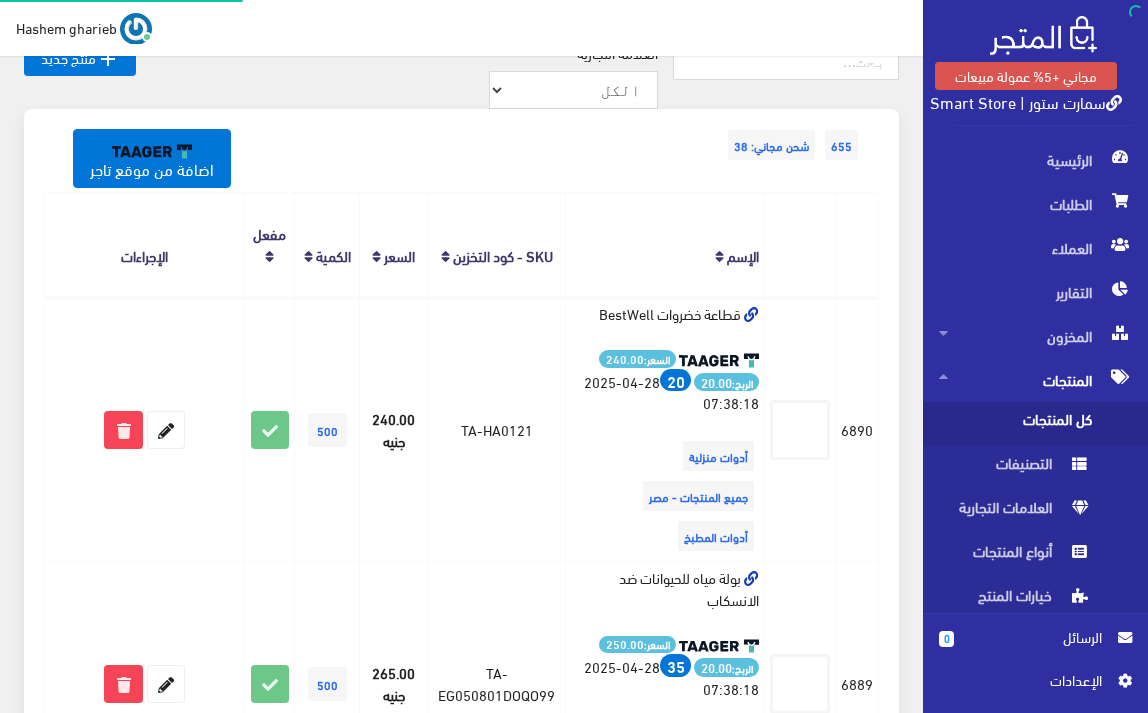 scroll, scrollTop: 0, scrollLeft: 0, axis: both 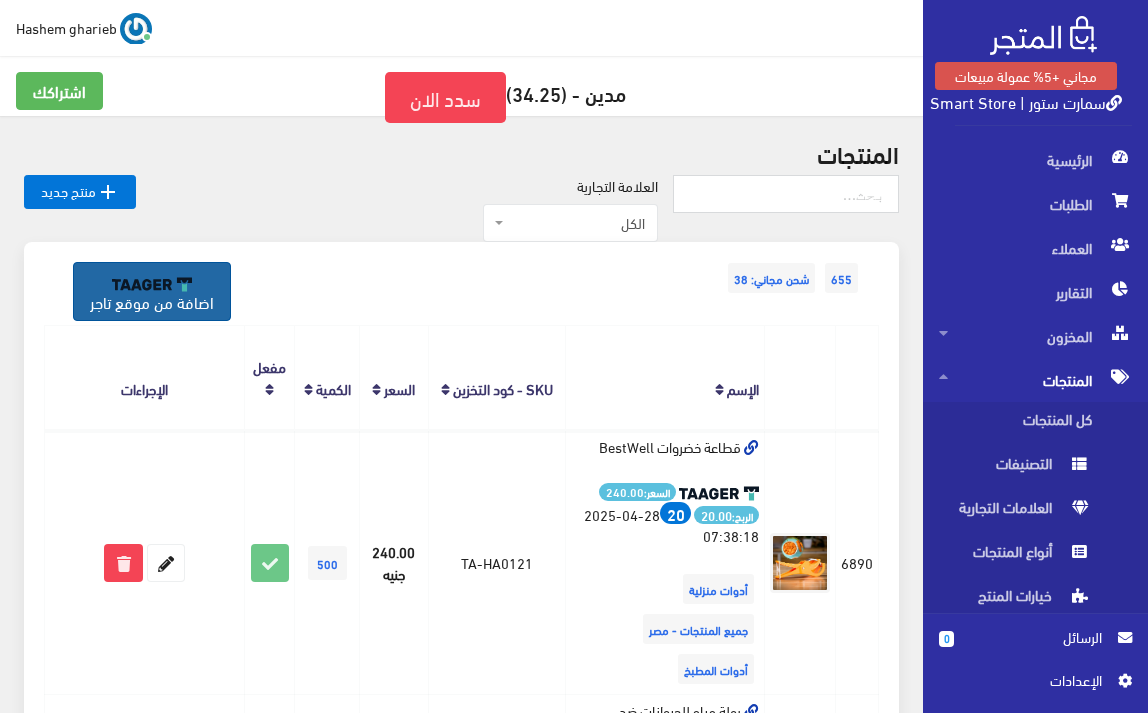 click at bounding box center (152, 284) 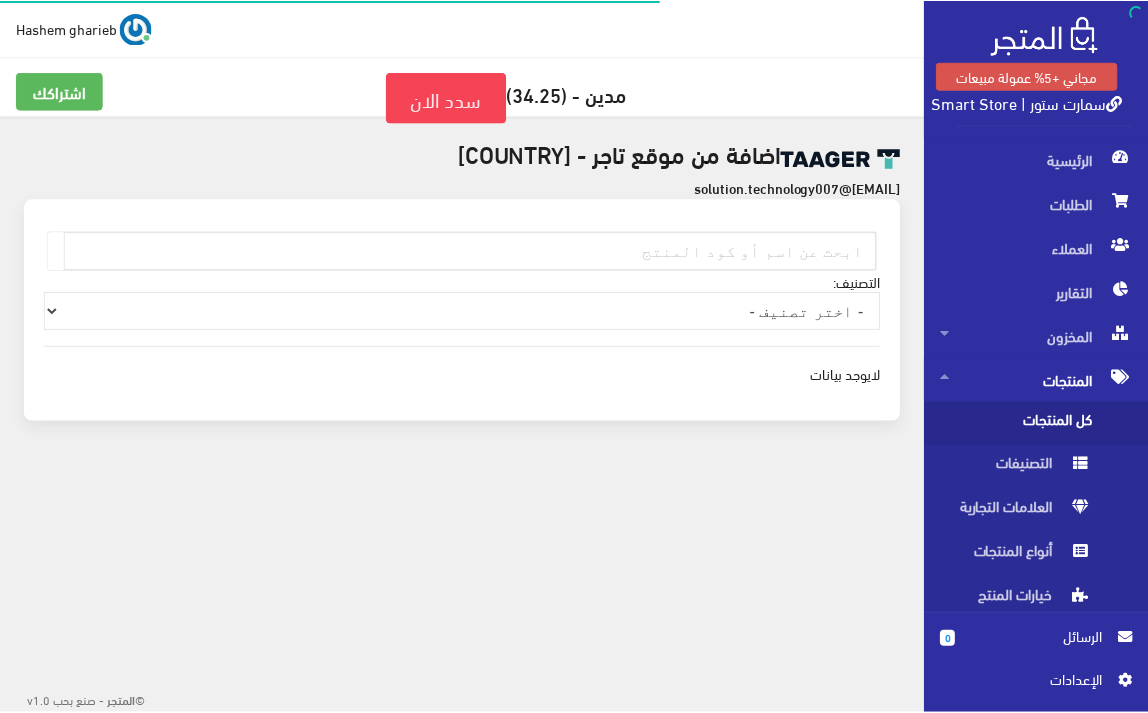 scroll, scrollTop: 0, scrollLeft: 0, axis: both 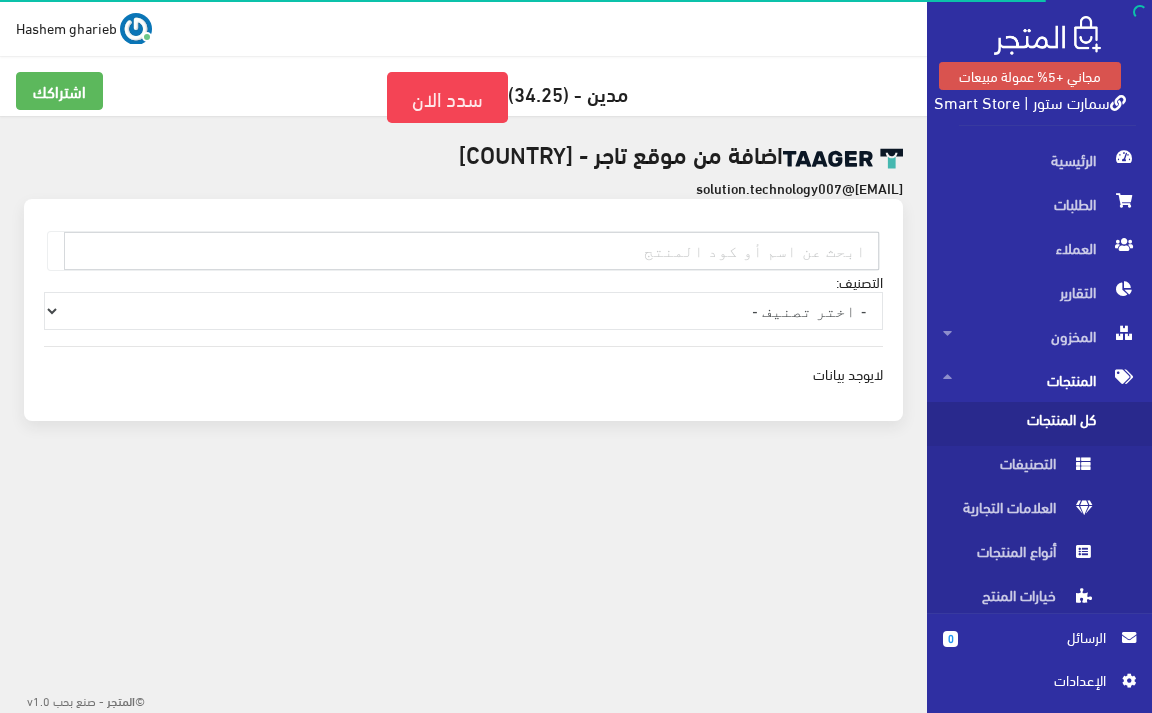 click at bounding box center [471, 251] 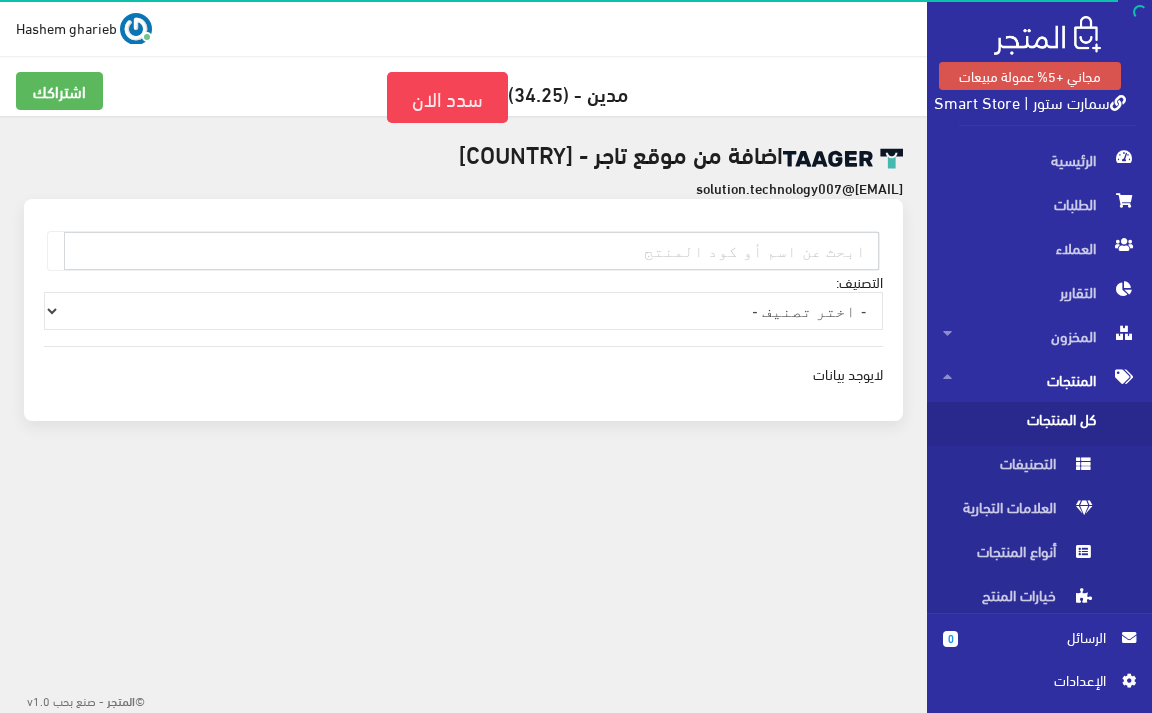 paste on "EG050501BANDA99" 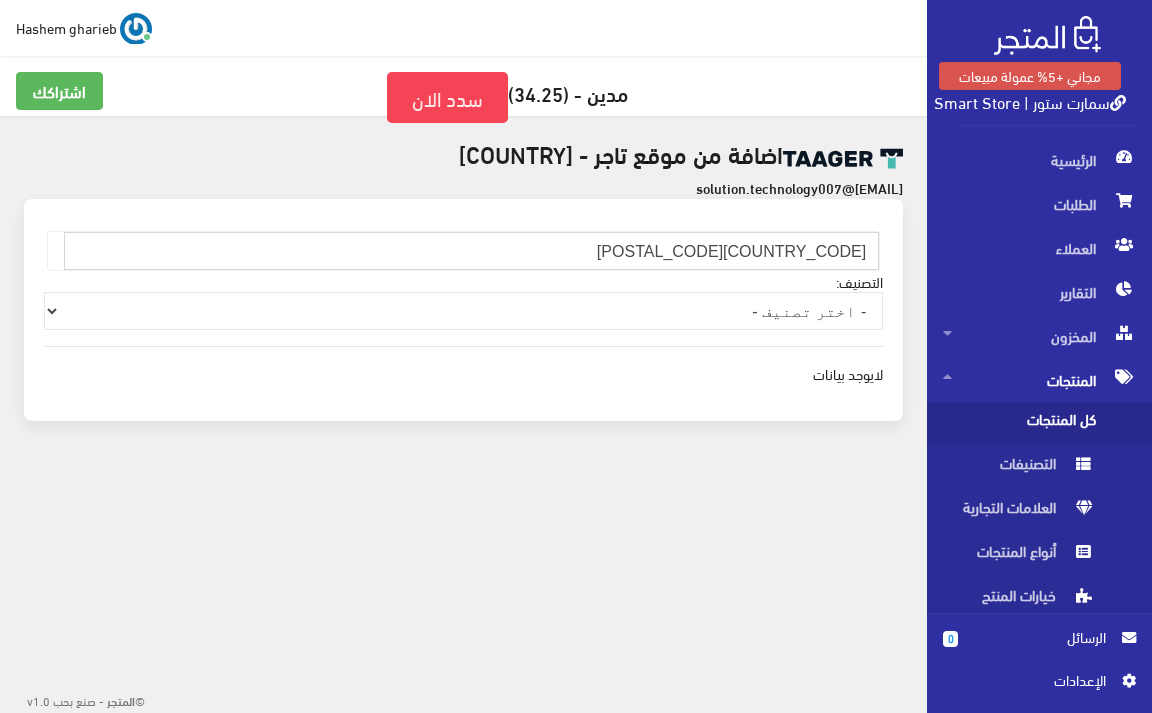 click on "EG050501BANDA99" at bounding box center (471, 251) 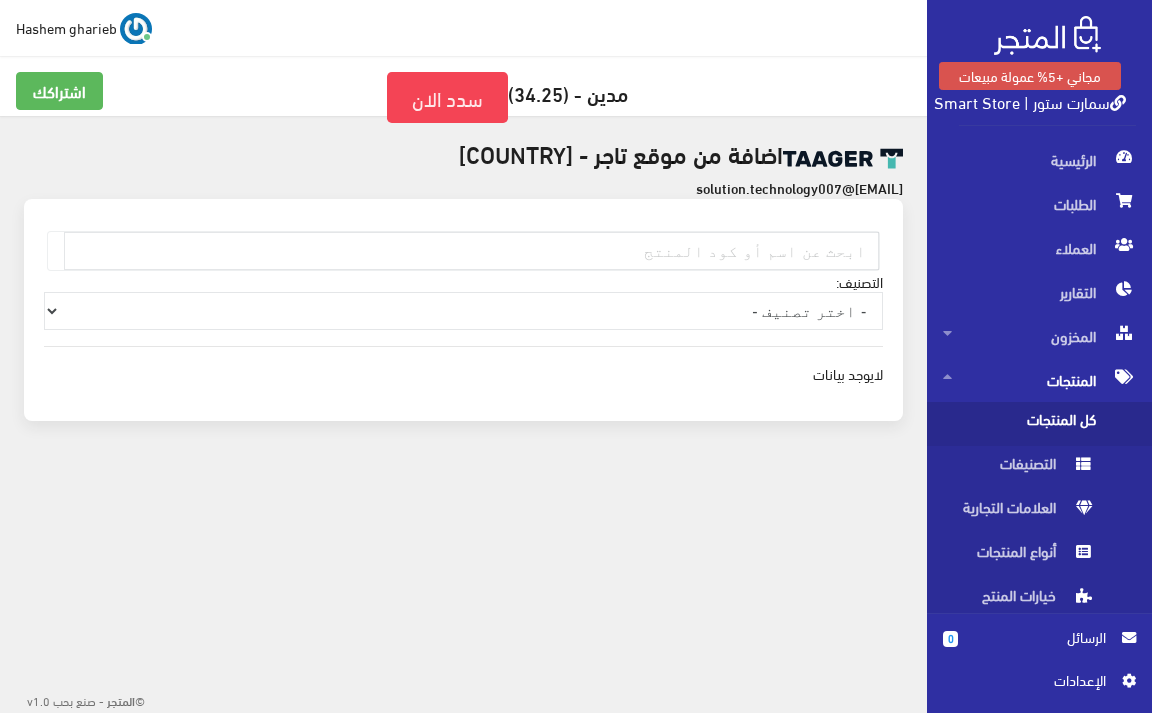 click on "كل المنتجات" at bounding box center [1019, 424] 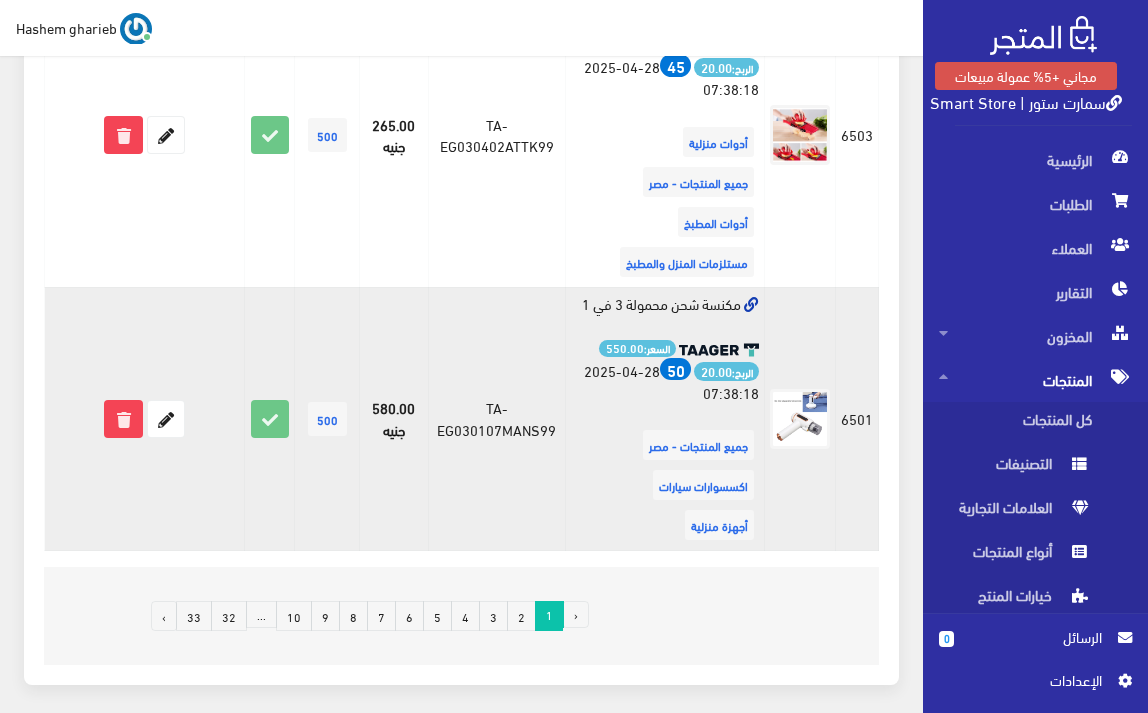 scroll, scrollTop: 4381, scrollLeft: 0, axis: vertical 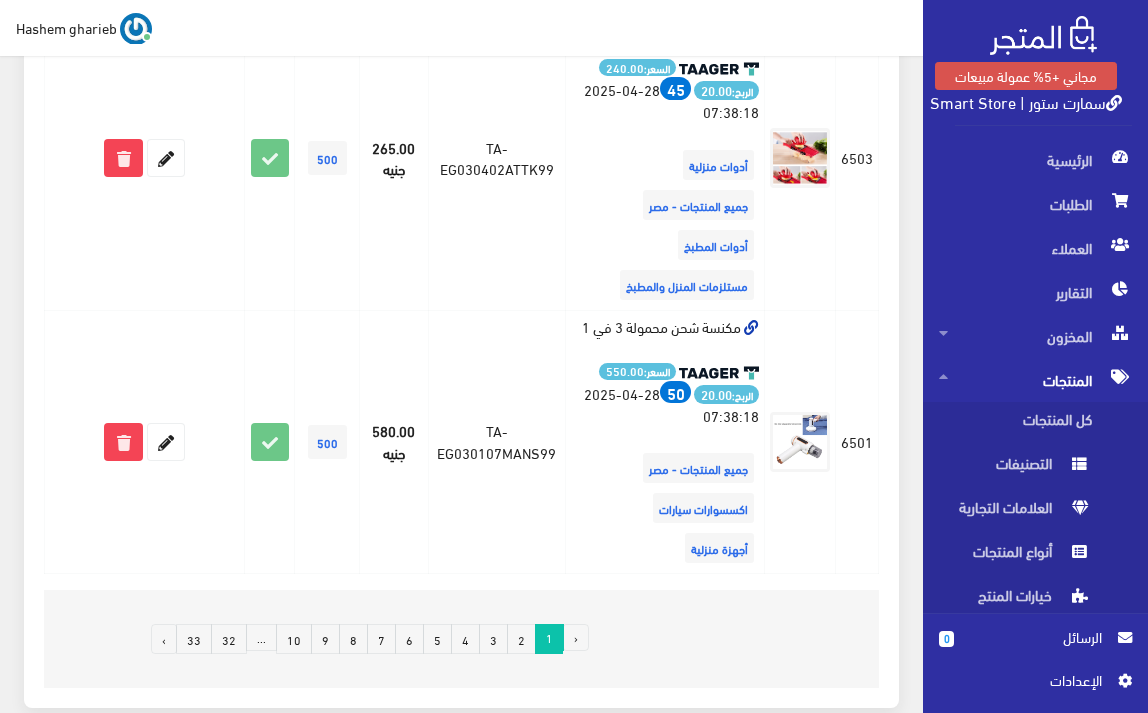 click on "32" at bounding box center (229, 639) 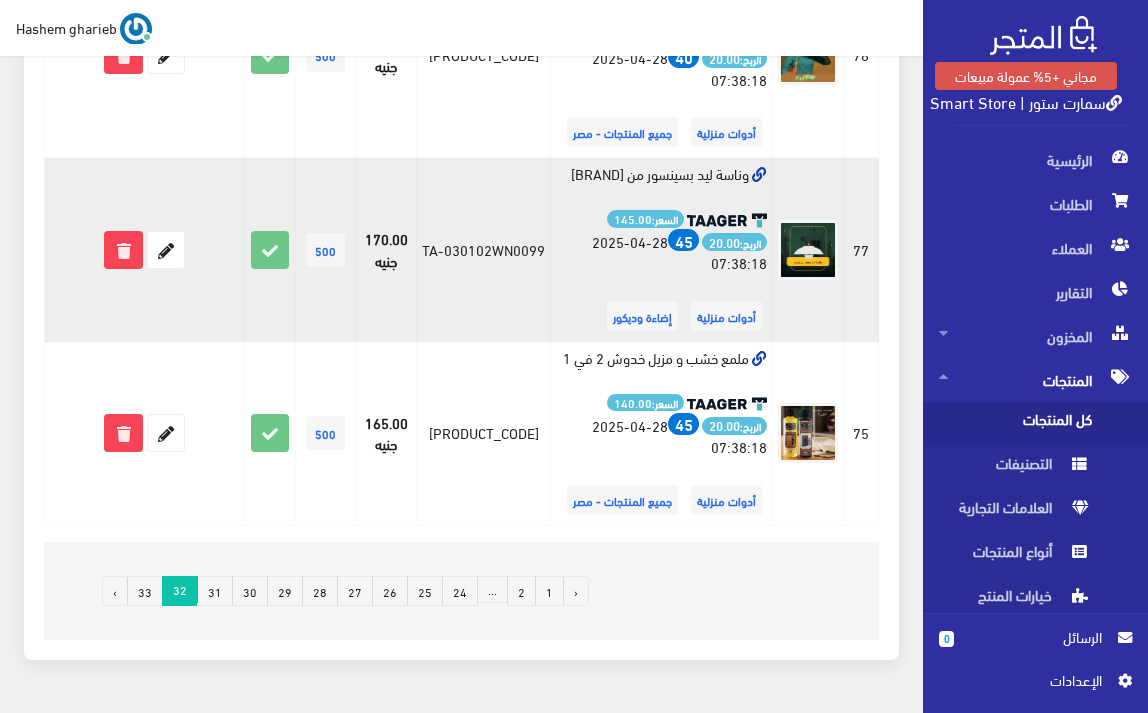 scroll, scrollTop: 3866, scrollLeft: 0, axis: vertical 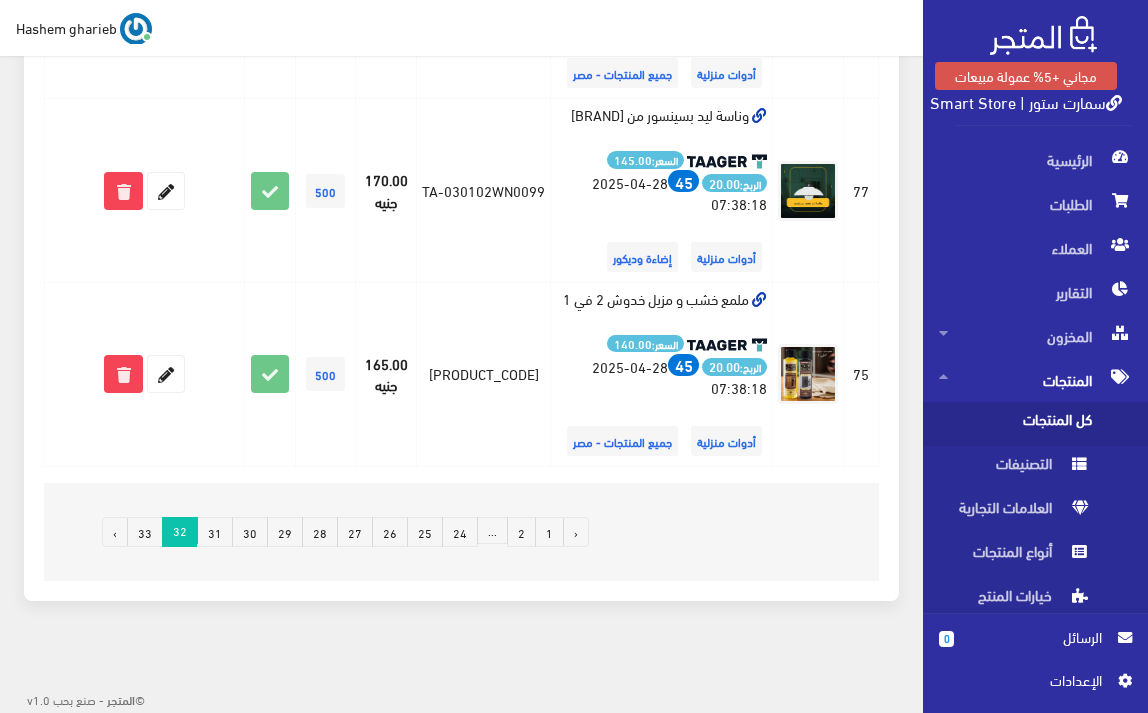 click on "33" at bounding box center (145, 532) 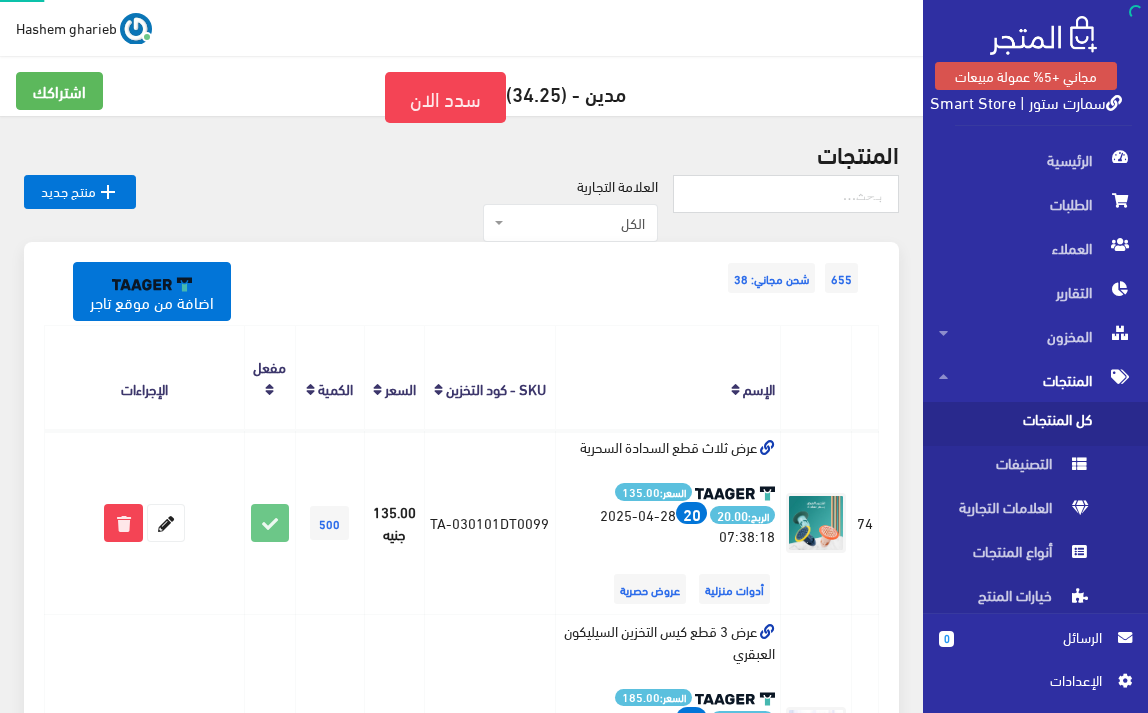 scroll, scrollTop: 0, scrollLeft: 0, axis: both 